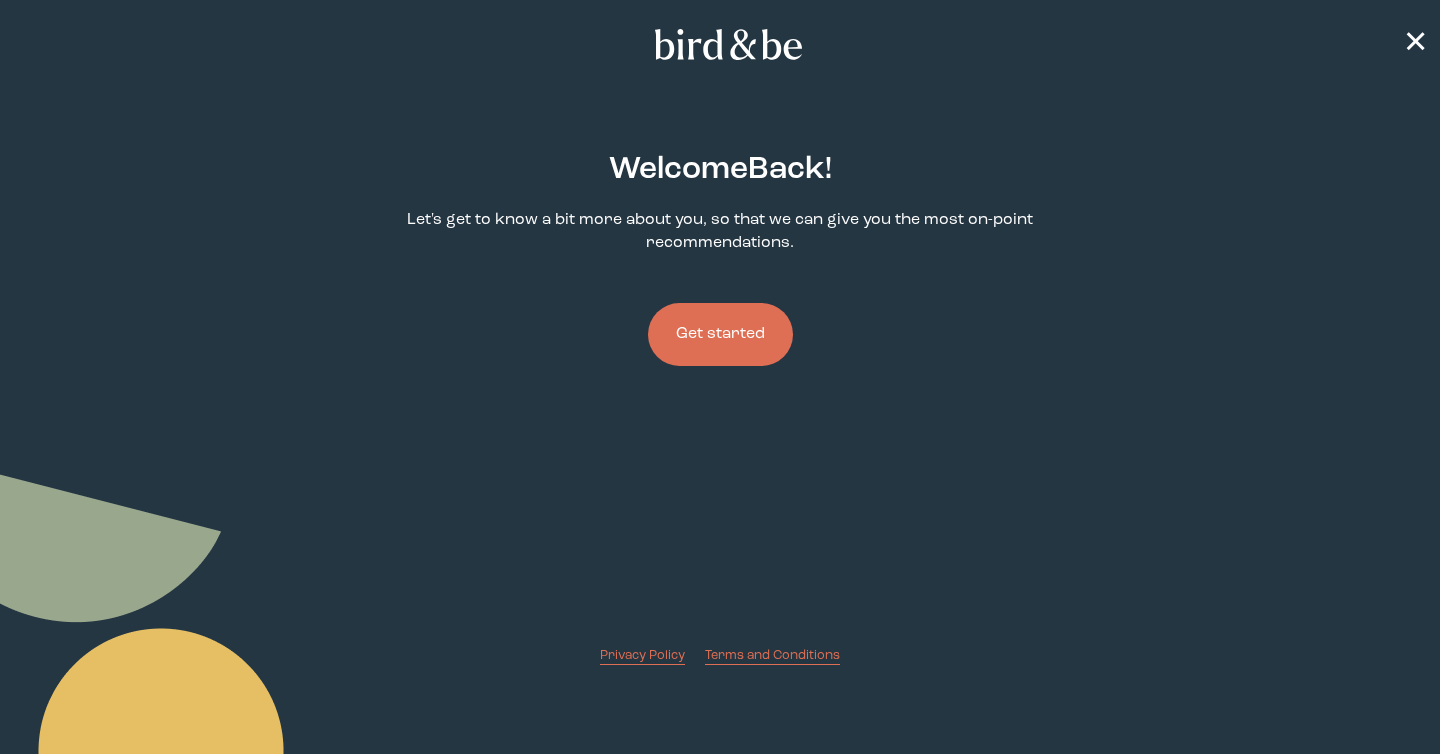 scroll, scrollTop: 0, scrollLeft: 0, axis: both 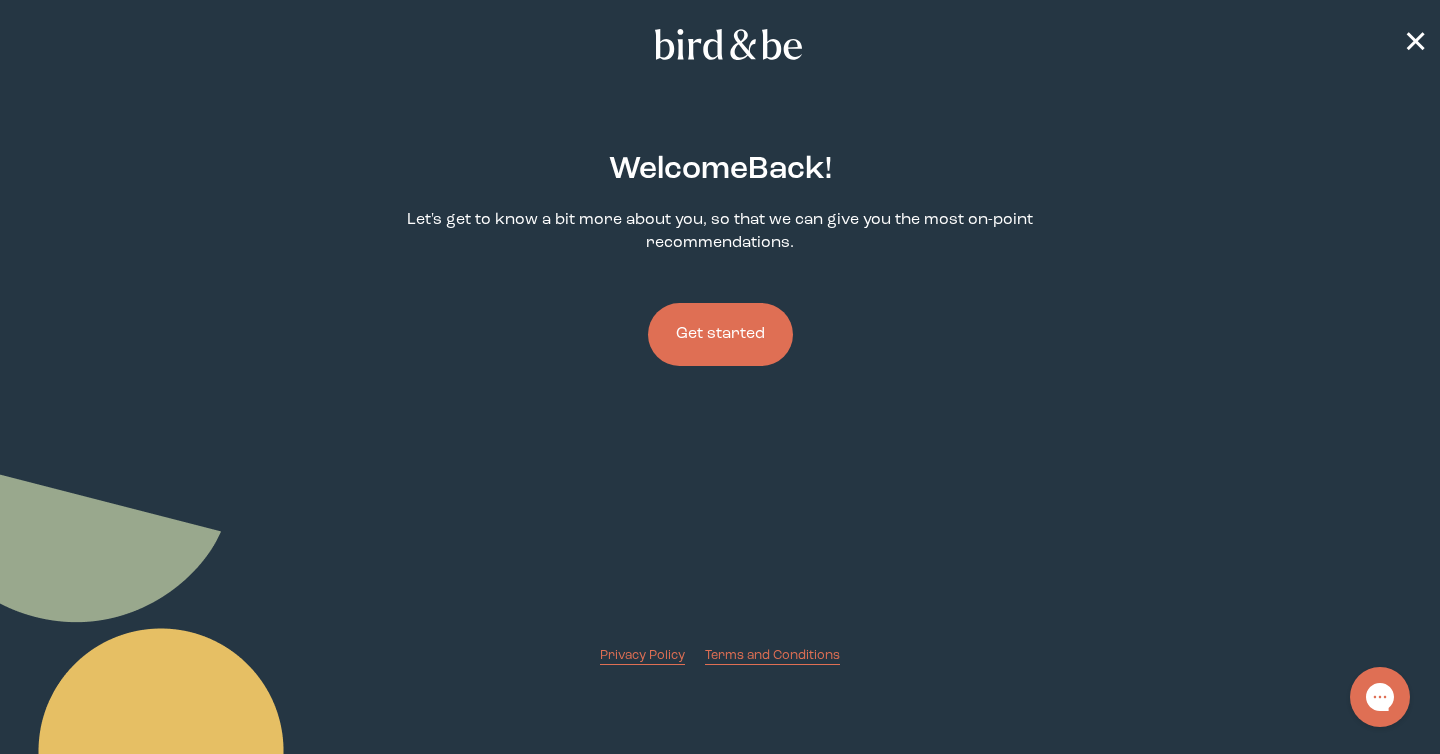 click on "Get started" at bounding box center (720, 334) 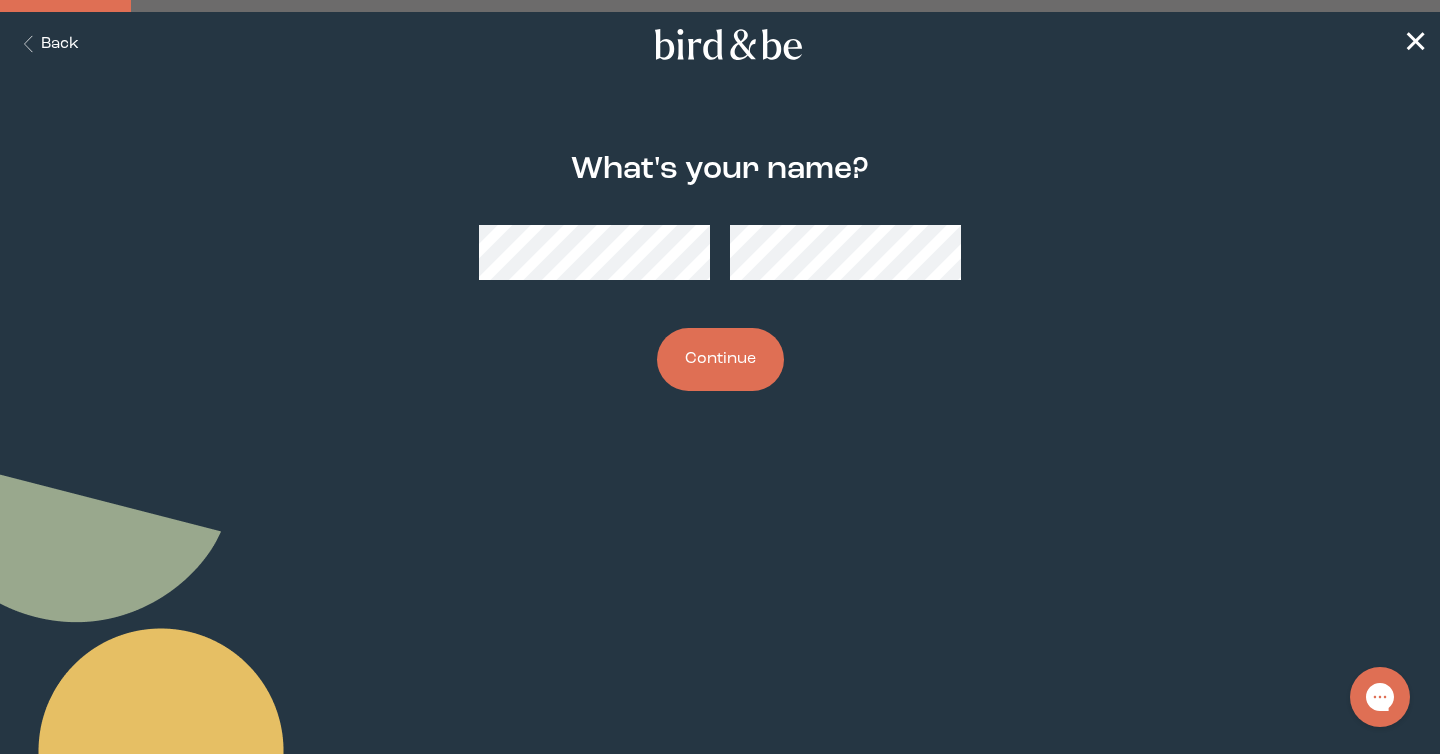 click on "Continue" at bounding box center (720, 359) 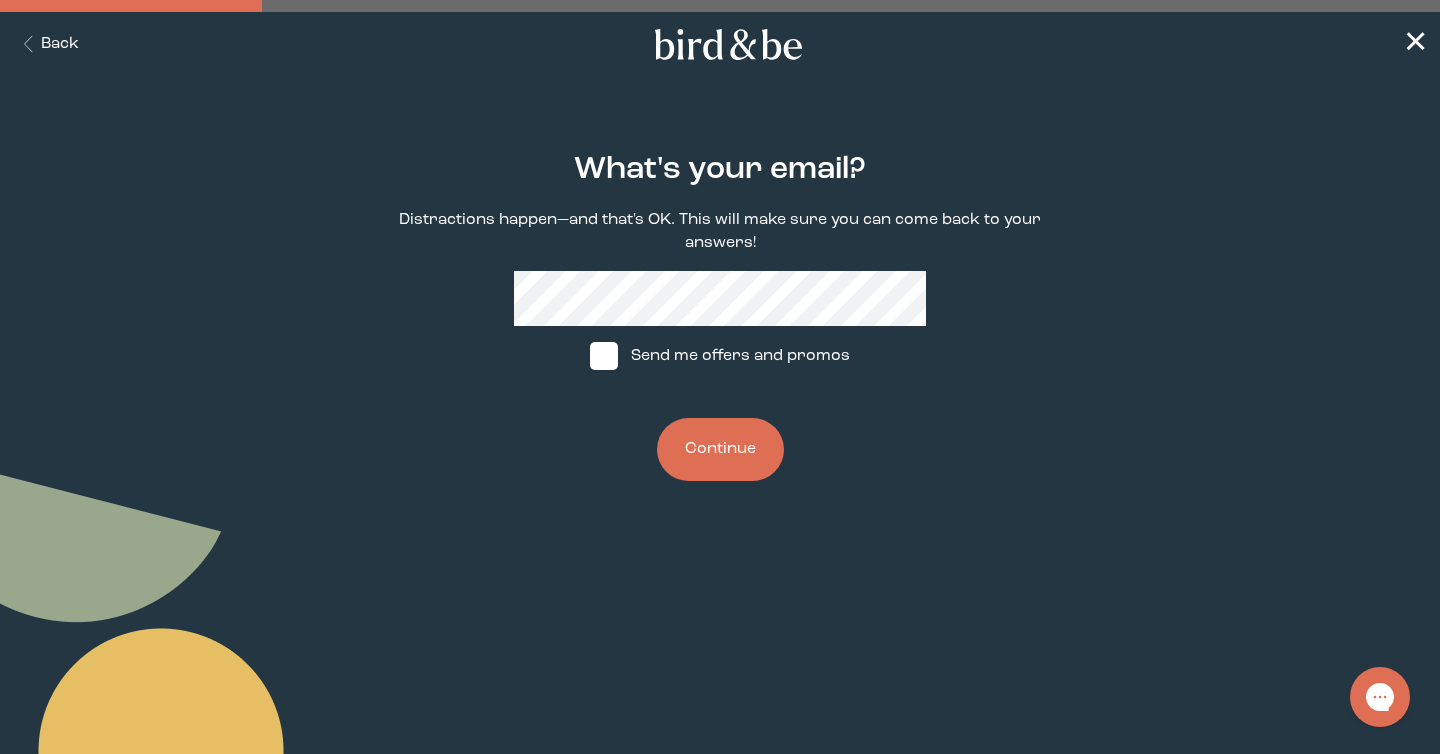click on "Continue" at bounding box center (720, 449) 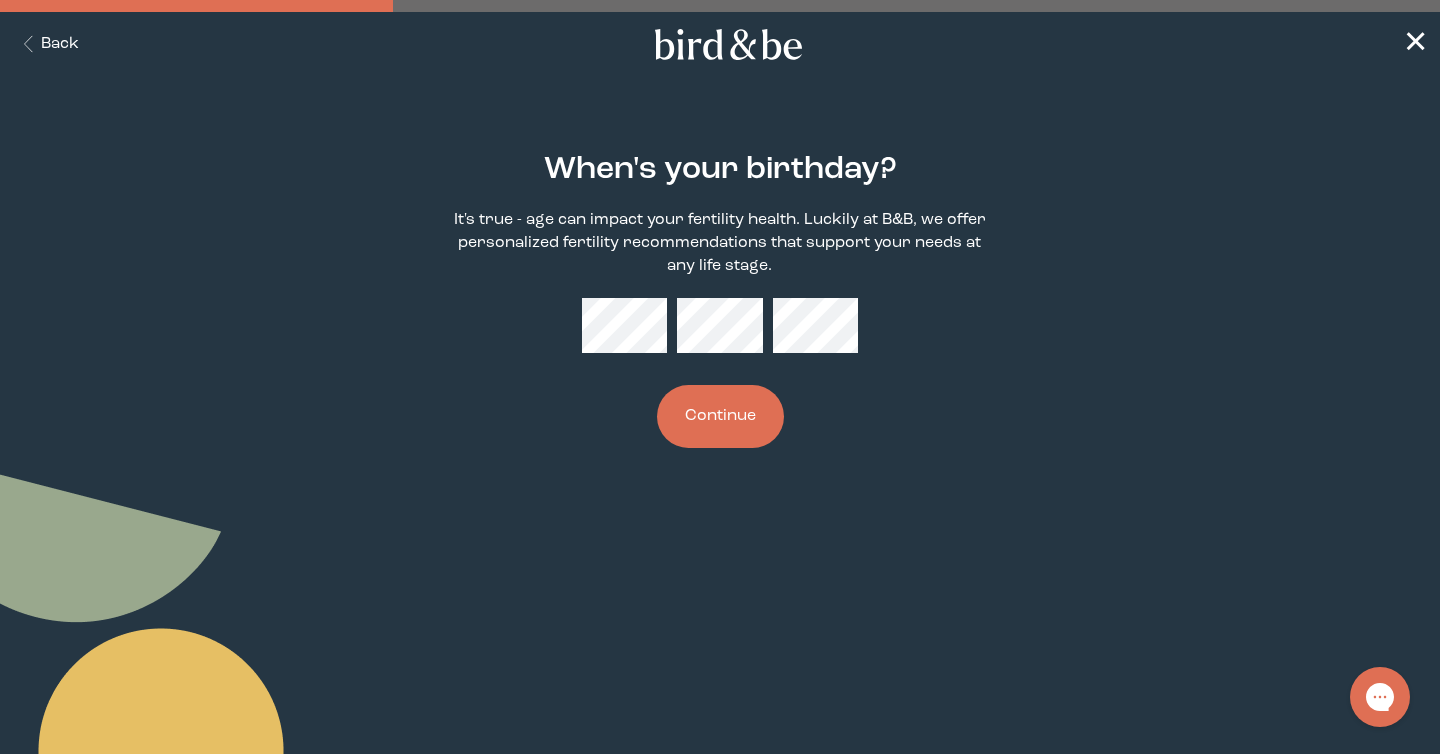 click on "Continue" at bounding box center [720, 416] 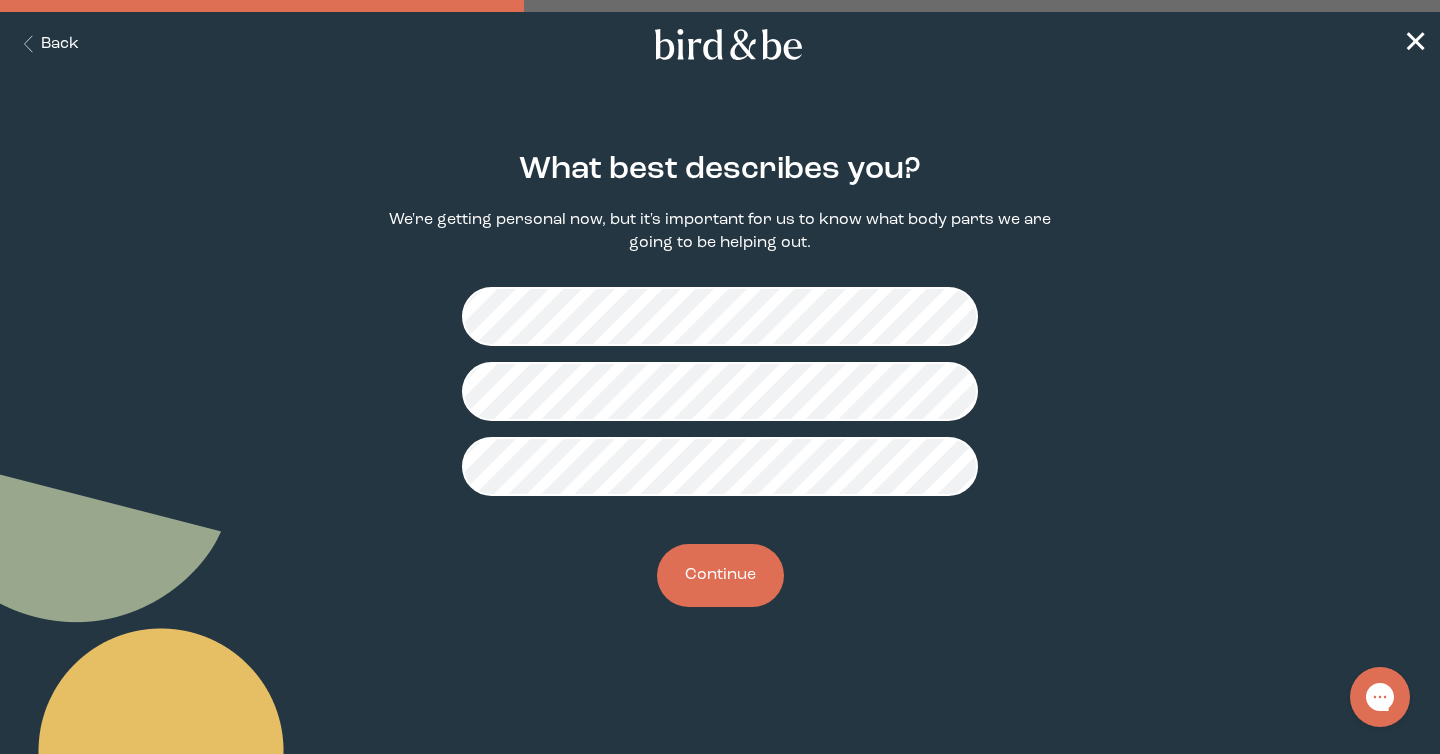 click on "Continue" at bounding box center (720, 575) 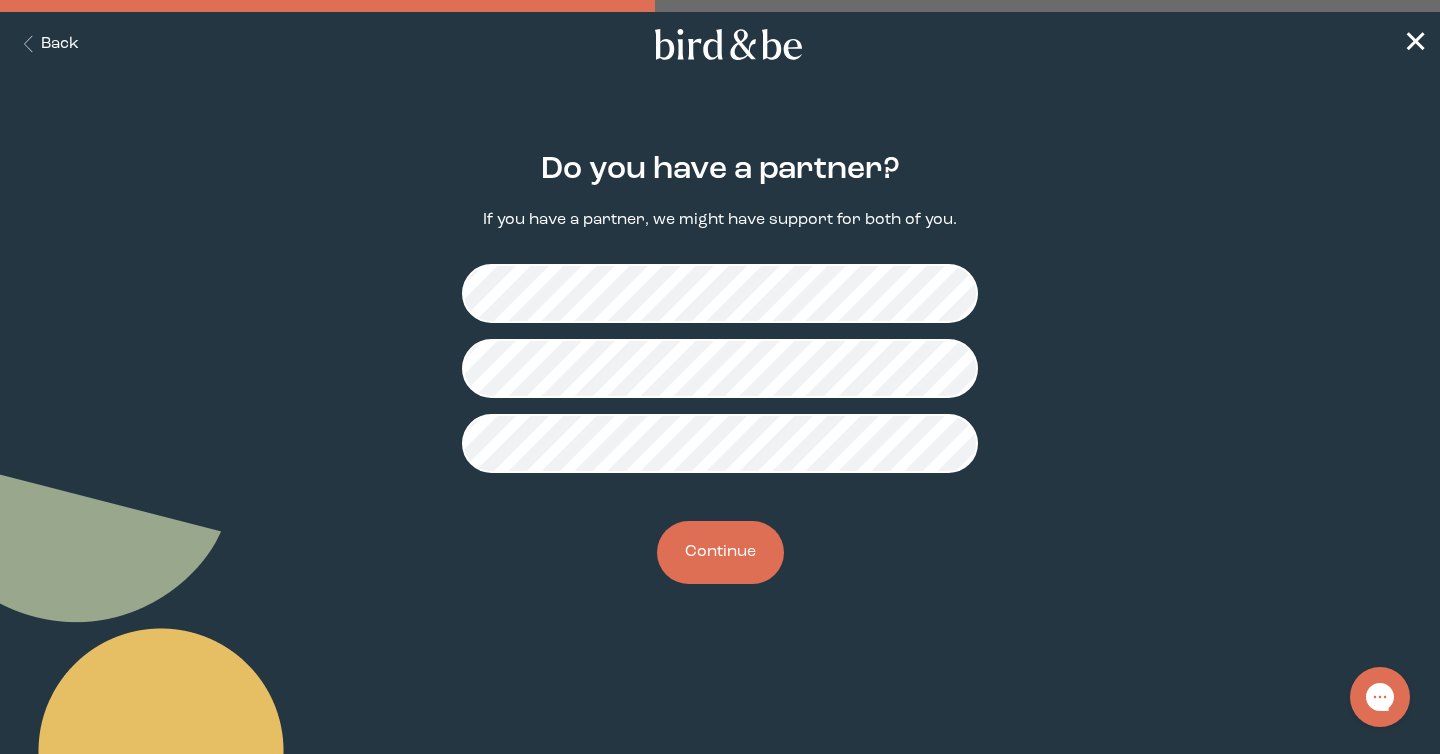 click on "Continue" at bounding box center [720, 552] 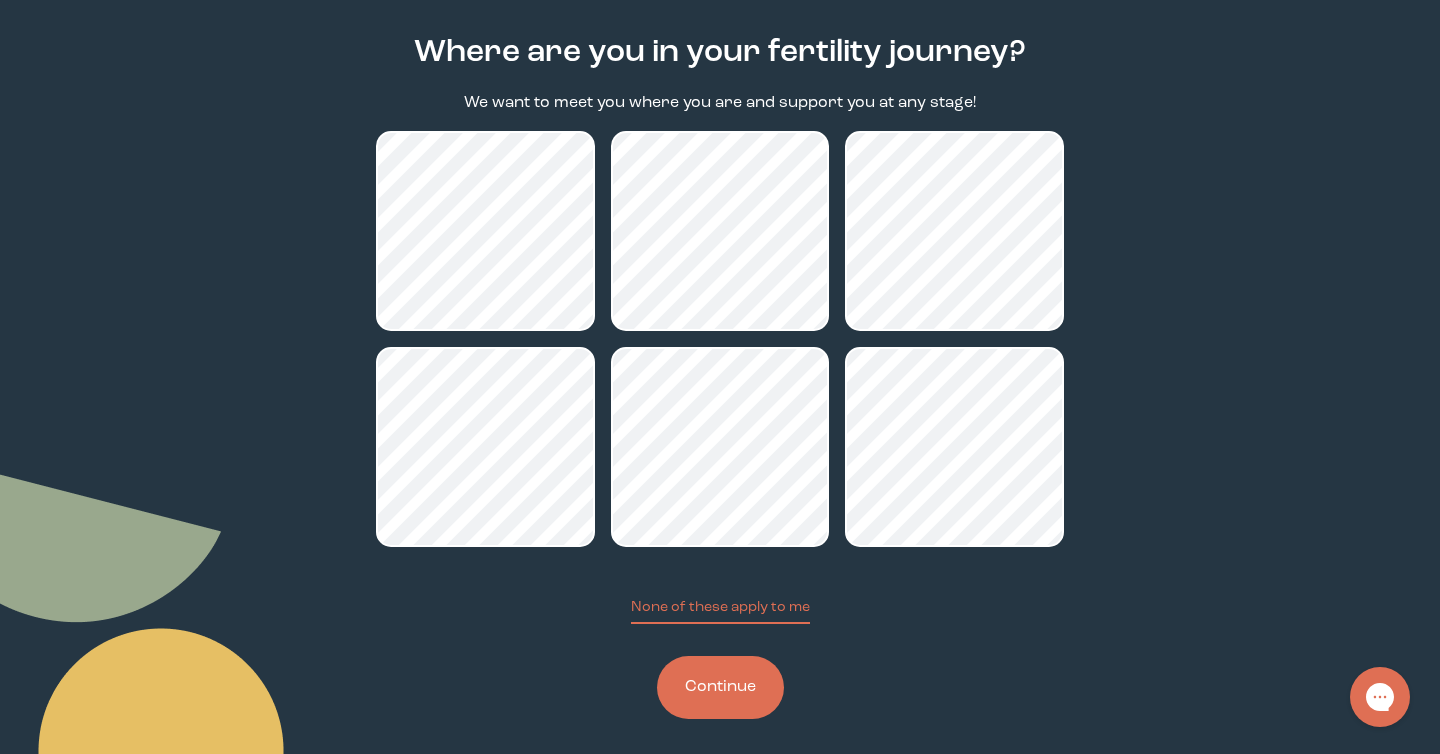 scroll, scrollTop: 130, scrollLeft: 0, axis: vertical 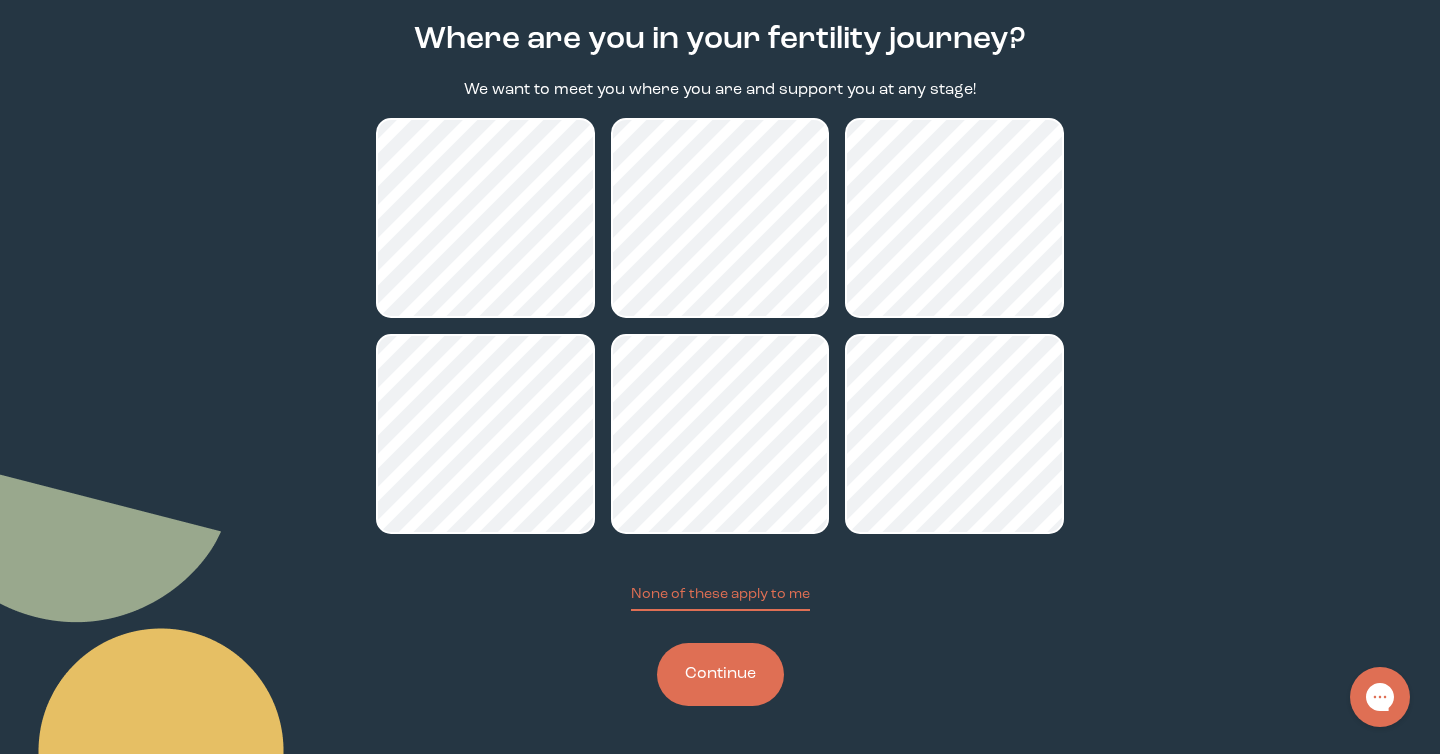 click on "Continue" at bounding box center (720, 674) 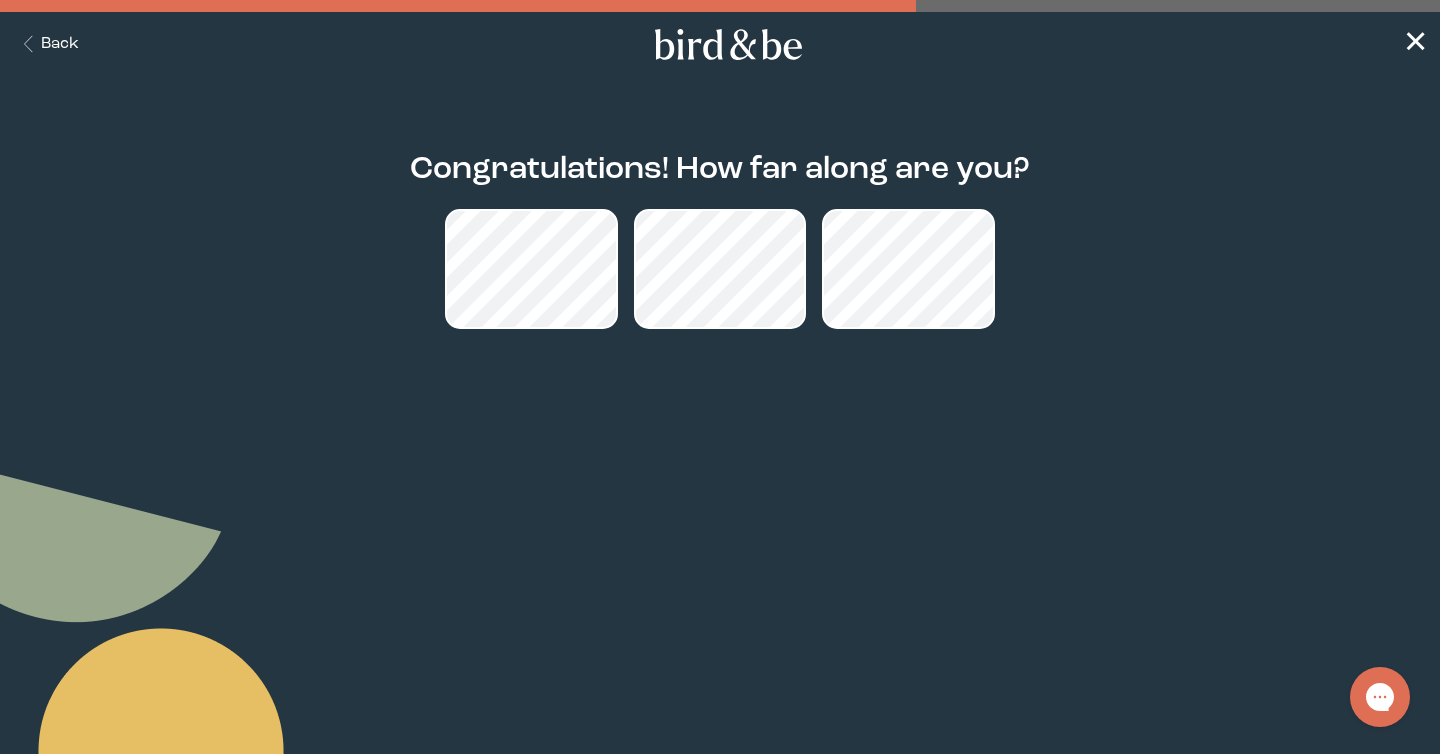 scroll, scrollTop: 0, scrollLeft: 0, axis: both 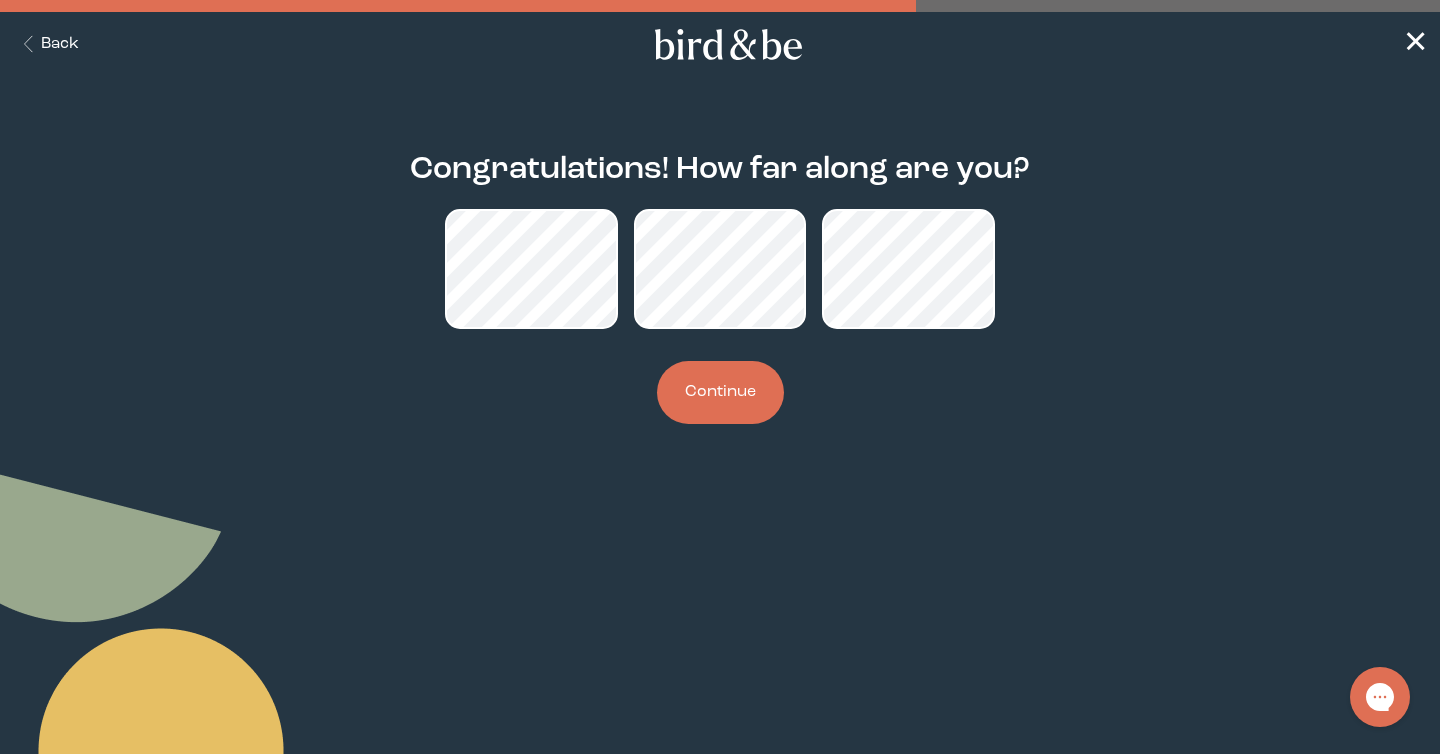click on "Continue" at bounding box center [720, 392] 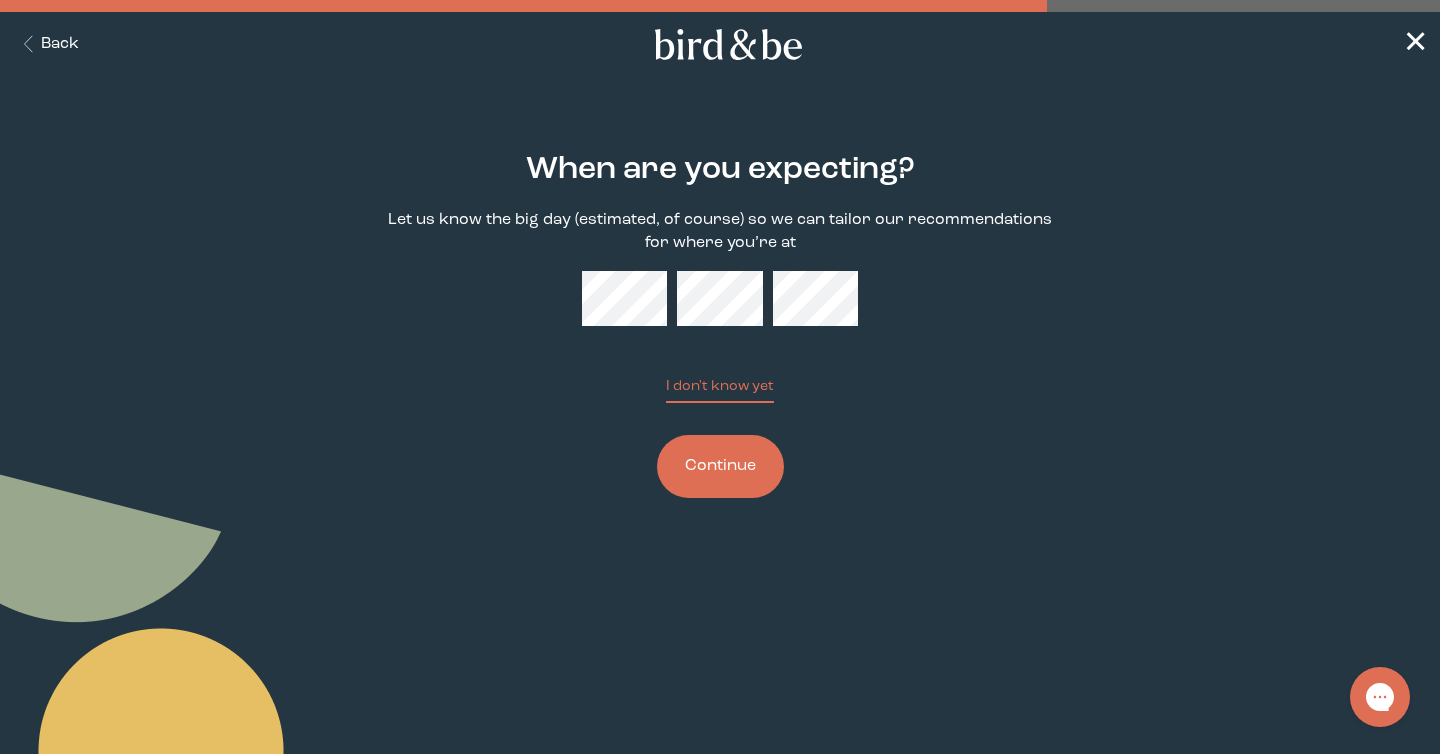 click on "Continue" at bounding box center (720, 466) 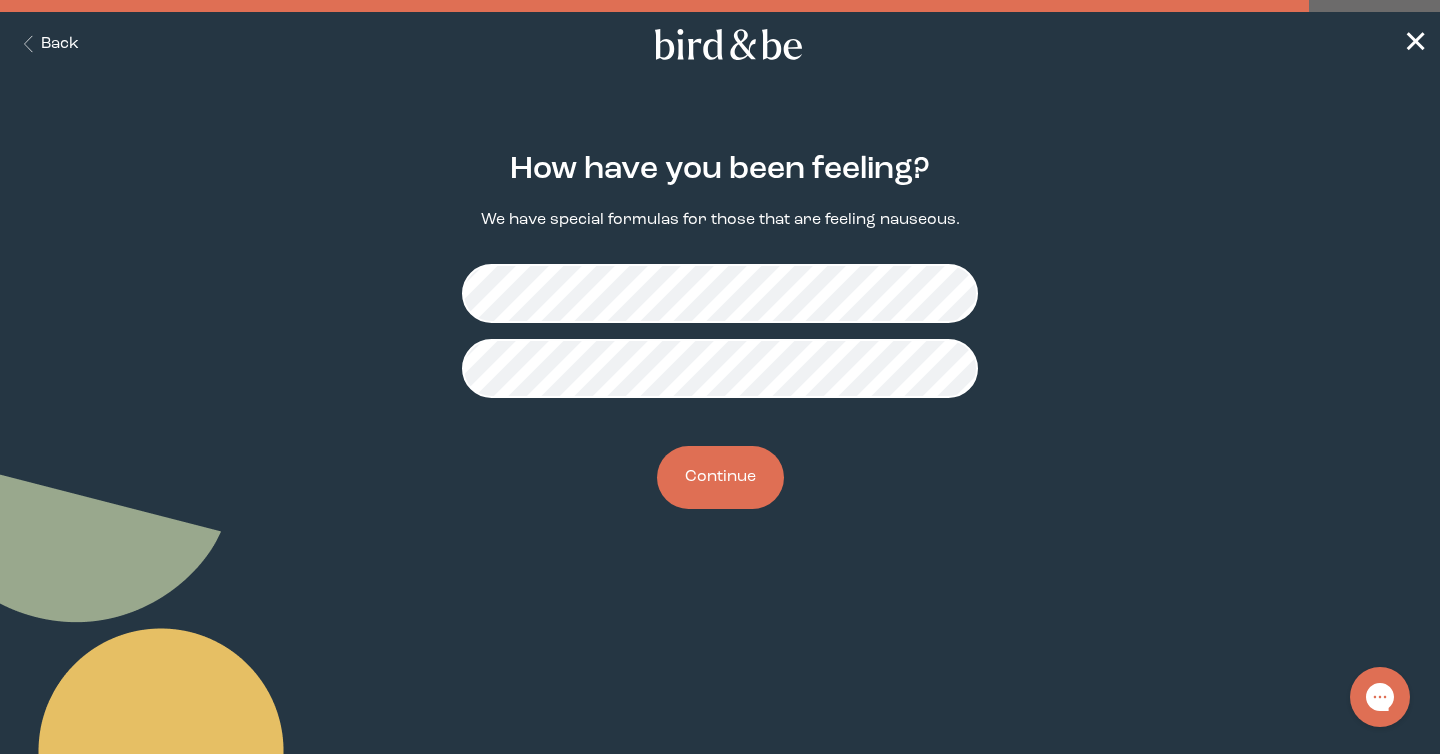 click on "Continue" at bounding box center (720, 477) 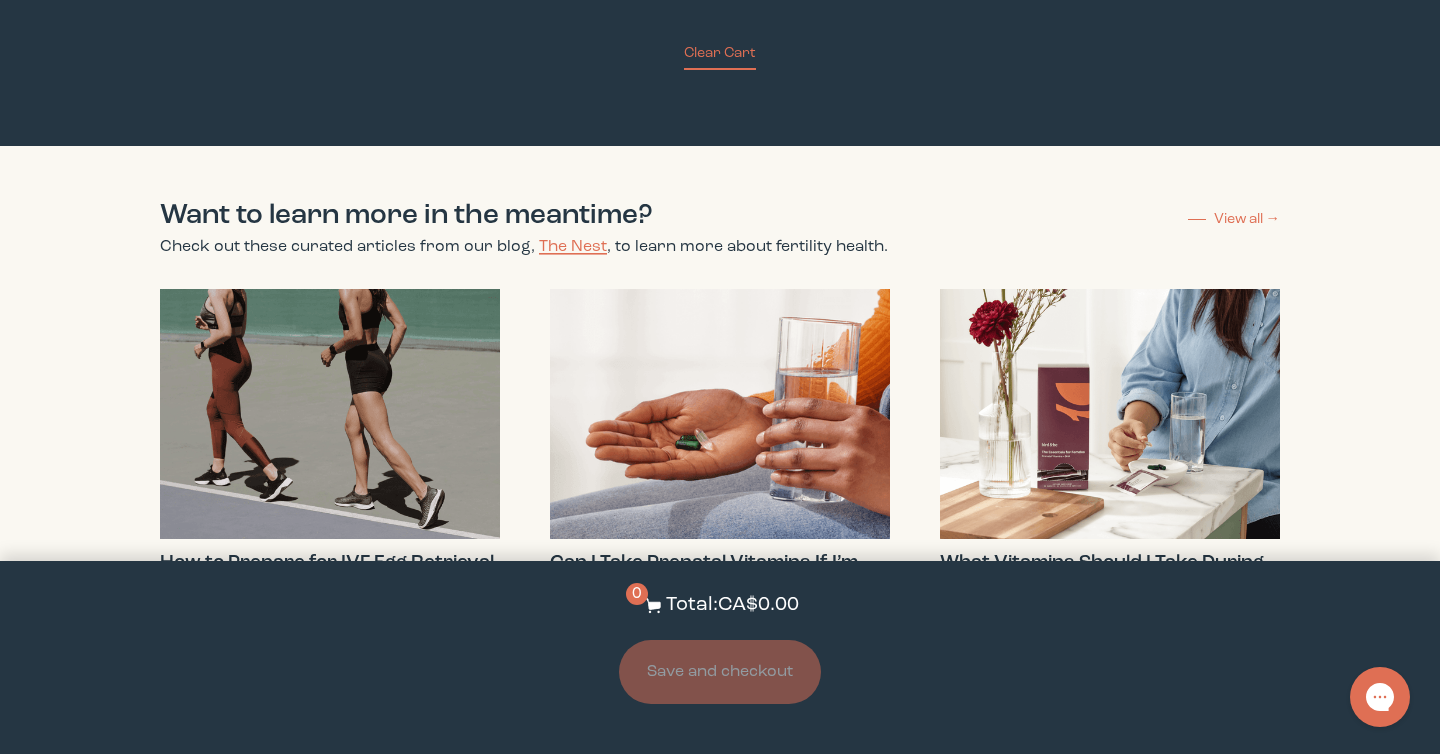 scroll, scrollTop: 2017, scrollLeft: 0, axis: vertical 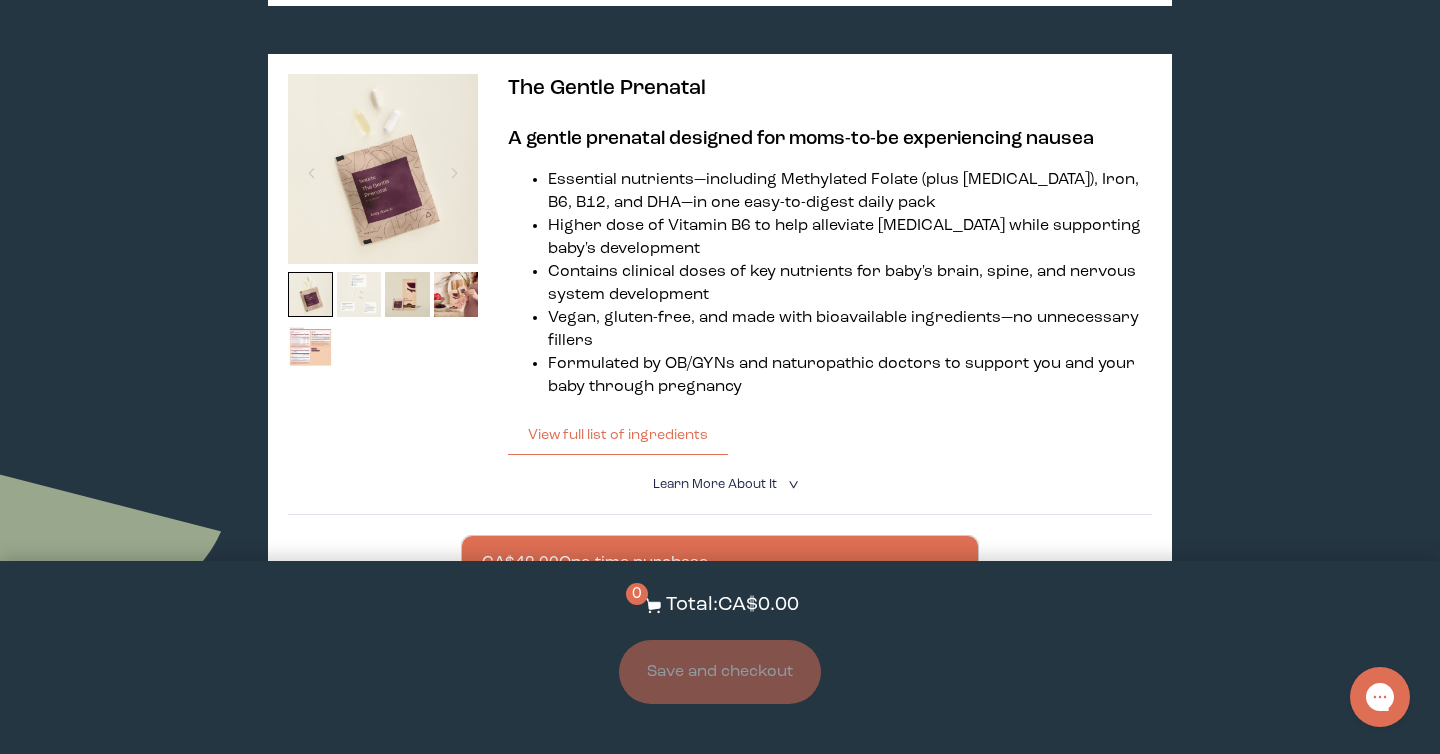 click at bounding box center (359, 294) 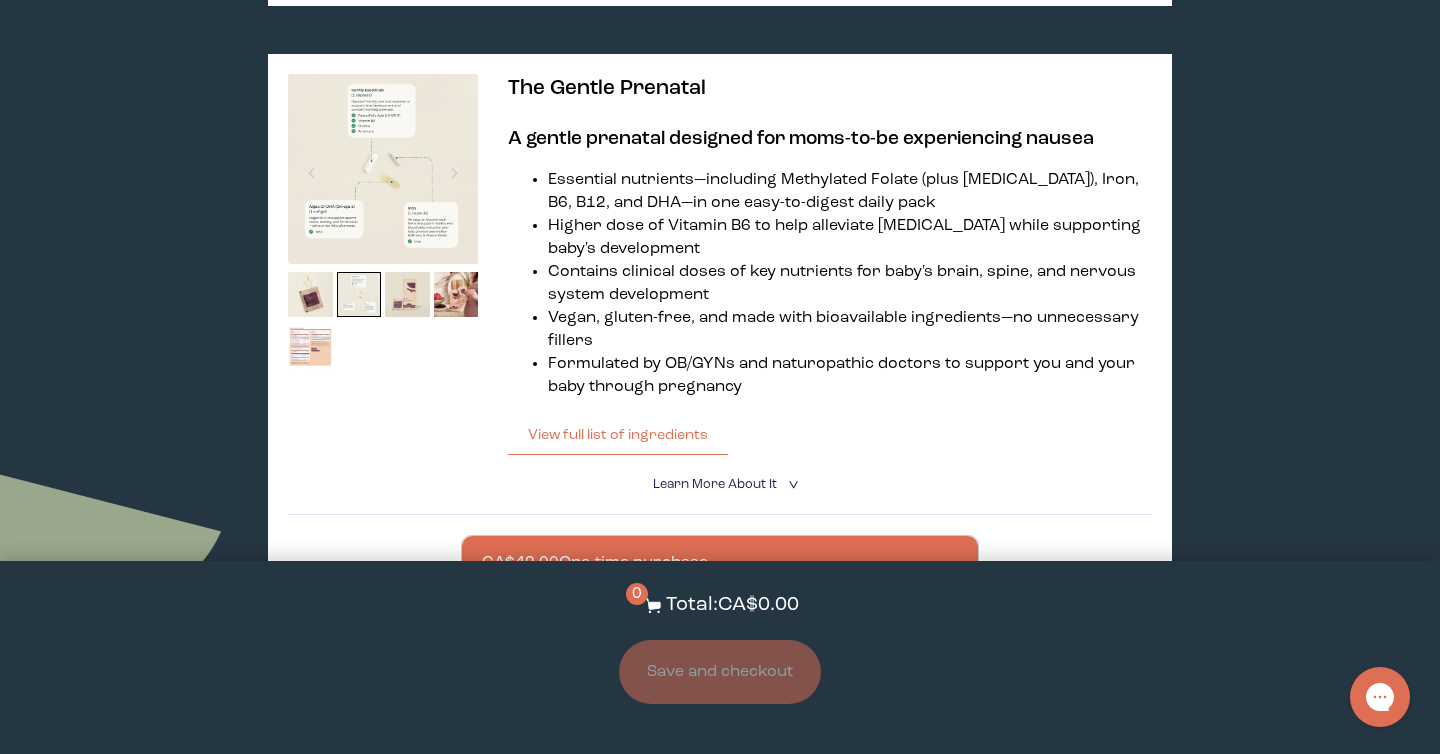 click at bounding box center (407, 294) 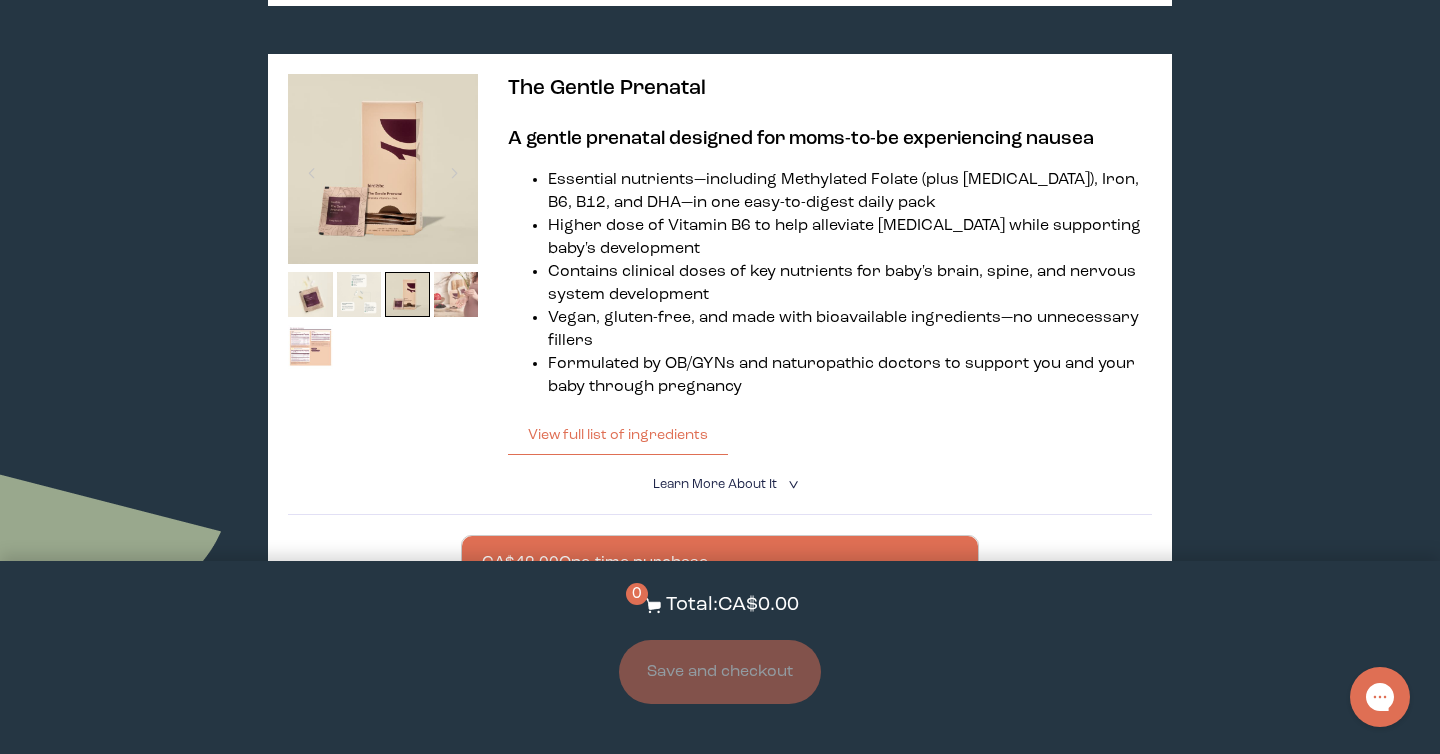 click at bounding box center [456, 294] 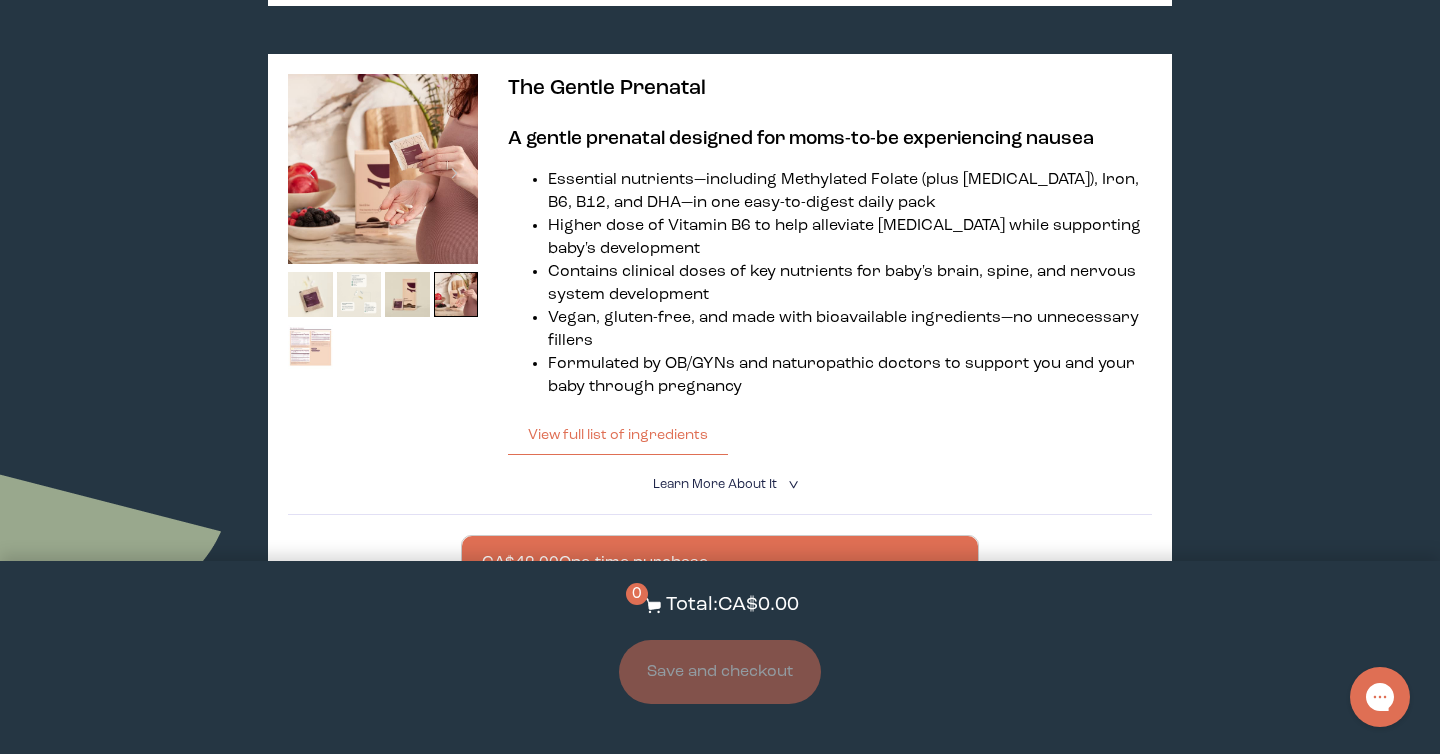 click at bounding box center (310, 347) 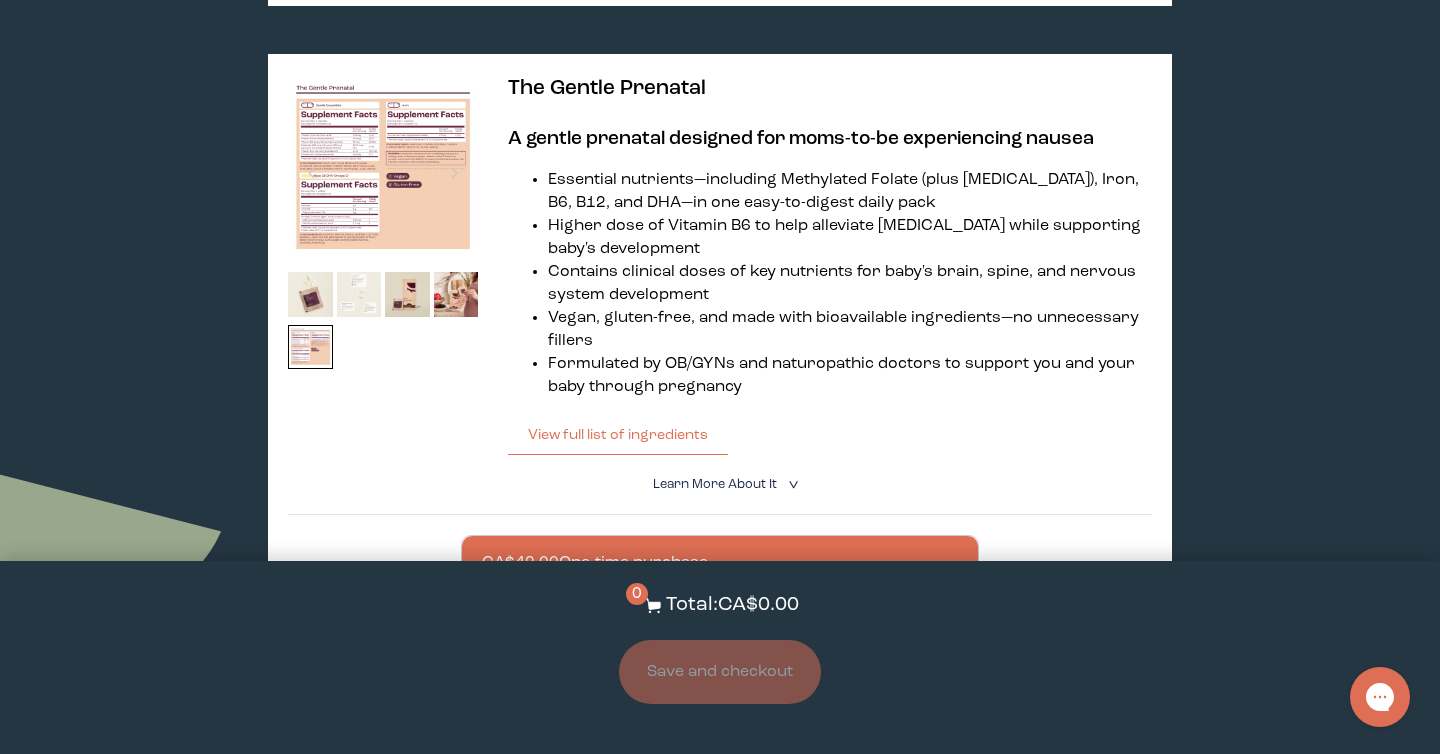 click at bounding box center (359, 294) 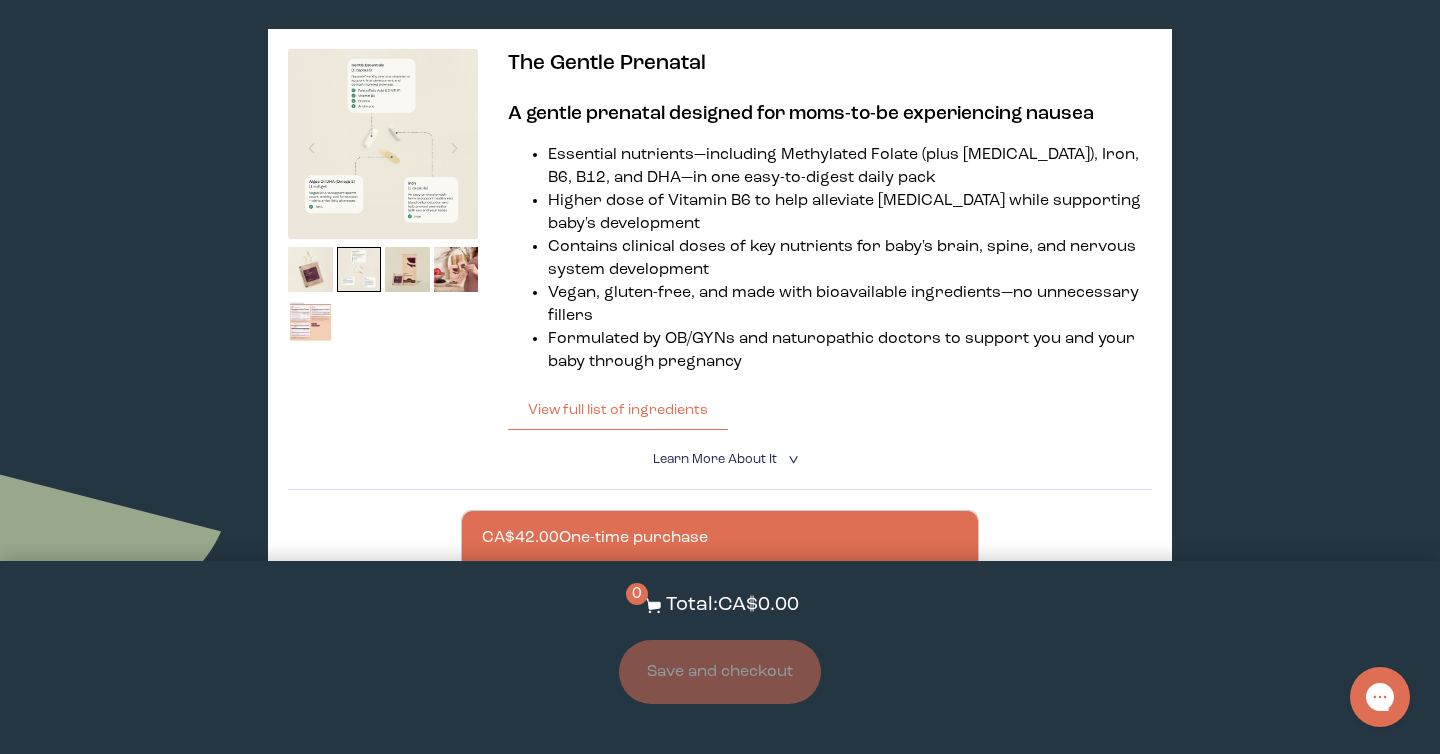 scroll, scrollTop: 1123, scrollLeft: 0, axis: vertical 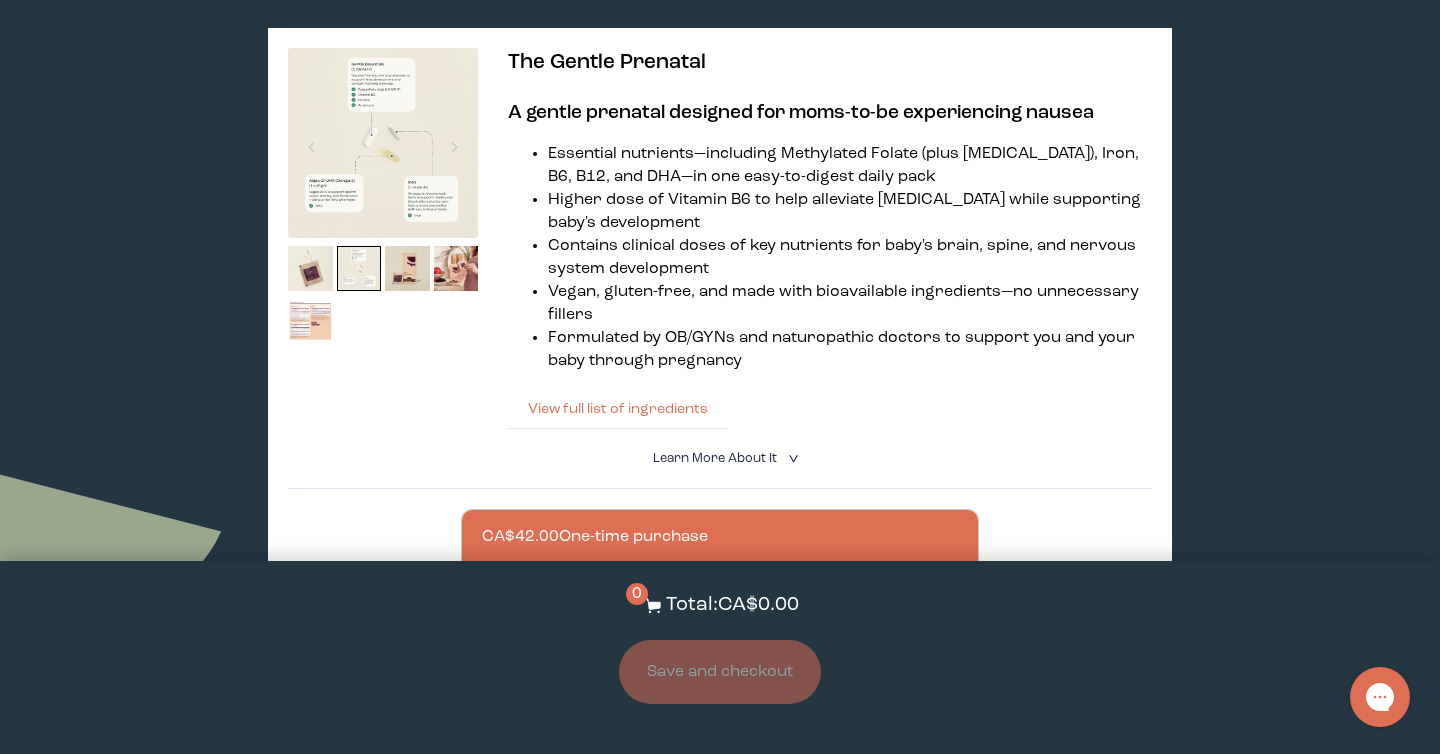 click on "View full list of ingredients" at bounding box center (618, 409) 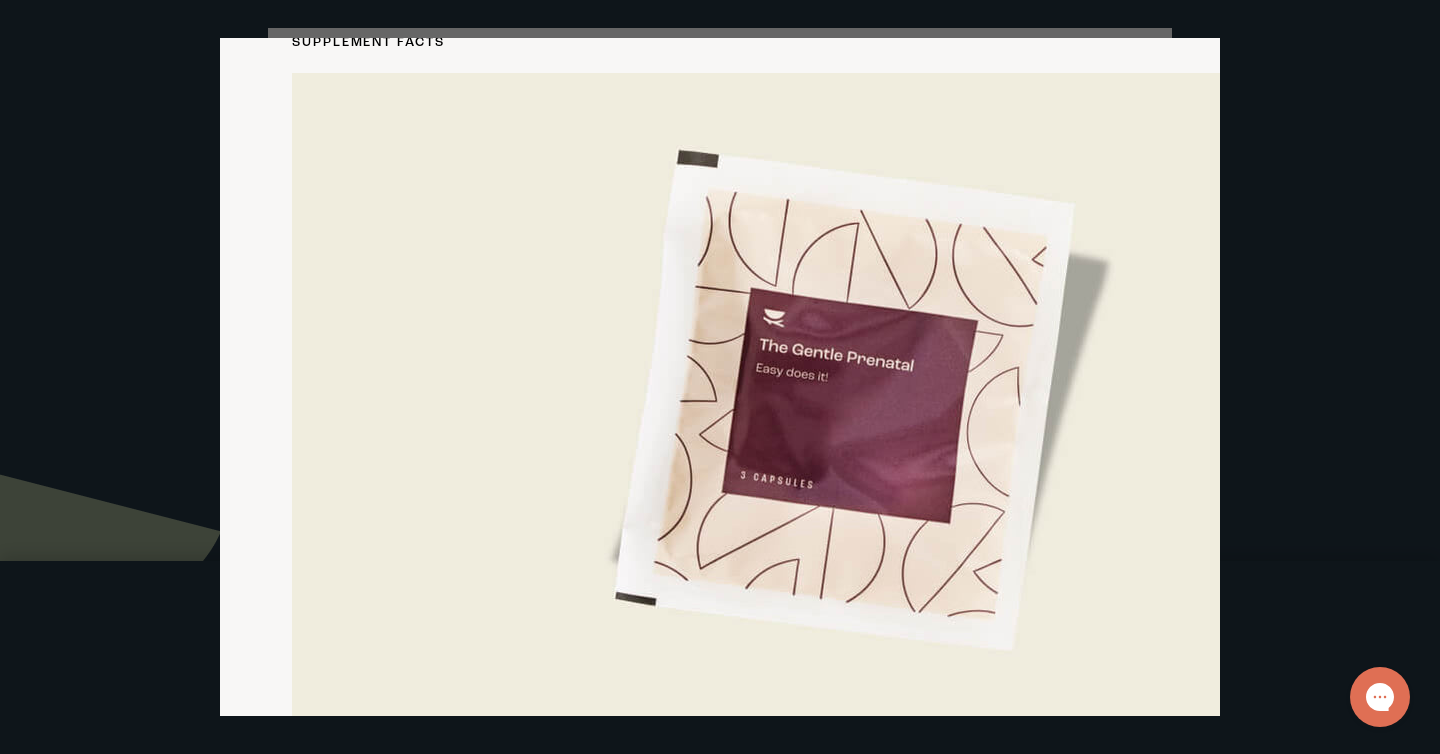 scroll, scrollTop: 0, scrollLeft: 0, axis: both 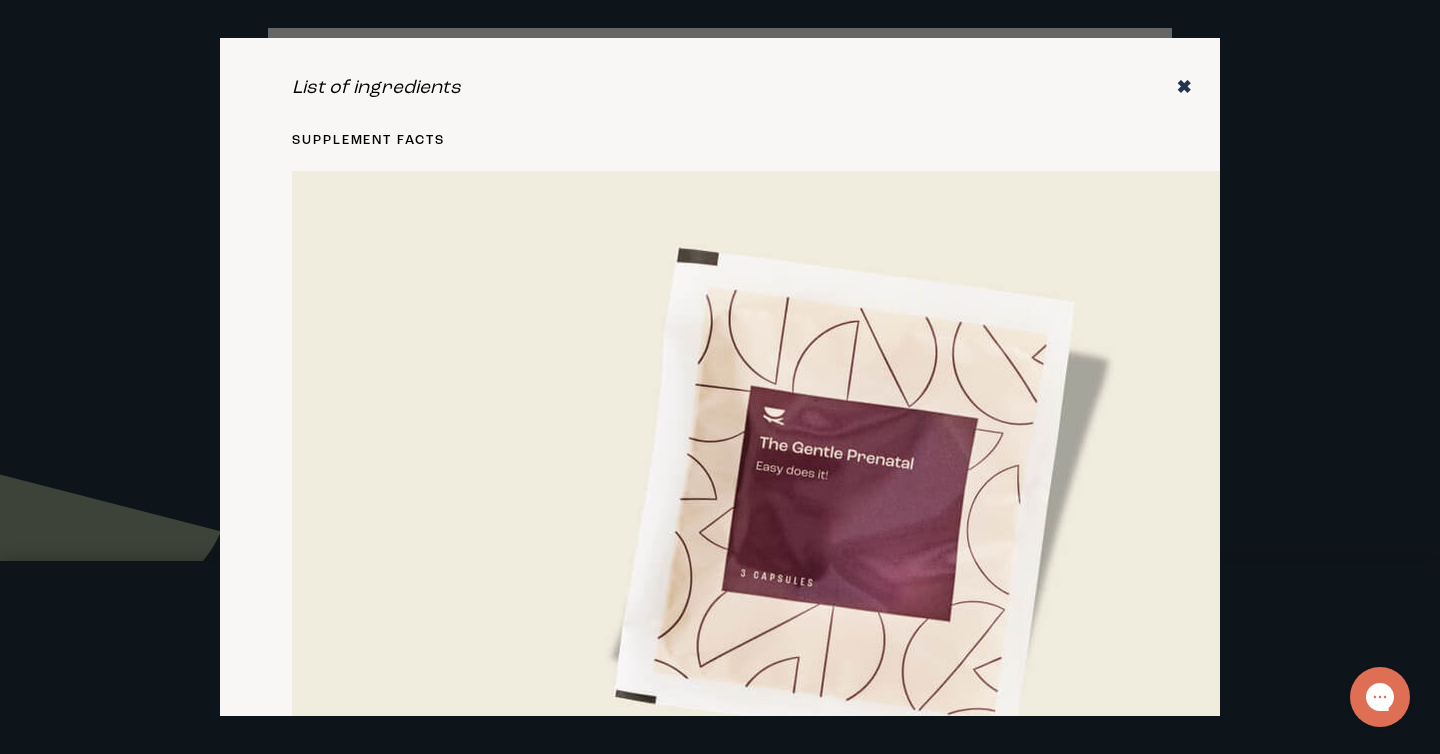 click on "✖" at bounding box center [1184, 88] 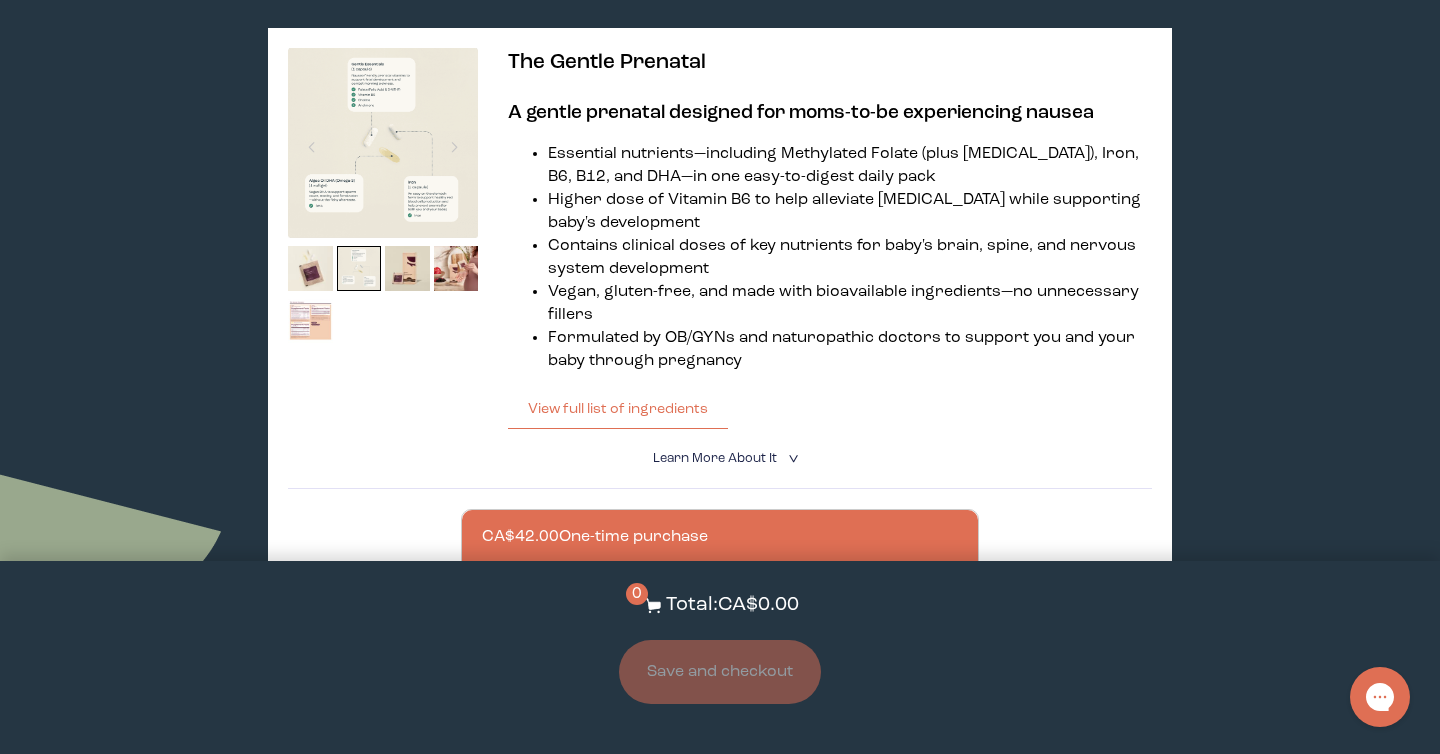 click on "Hooray! We have your supplements ready. We've matched you with these products based on your responses to our quiz. If something doesn't look quite right with your recommendations, please   let us know. Retake the Quiz Gentle Prenatal Gummies When swallowing pills just isn’t happening
Prenatal gummies with essential nutrients like Methylated Folate (plus [MEDICAL_DATA]), [MEDICAL_DATA], [MEDICAL_DATA], and DHA
Higher dose of Vitamin B6 to help ease [MEDICAL_DATA] while supporting baby's development
Contains clinical doses of key nutrients for baby's brain, spine, and nervous system development
Vegan, gluten-free, and made with bioavailable ingredients—no unnecessary fillers
Delicious sour peach-mango flavor
1 serving per day, 4 gummies per serving
Formulated by OB/GYNs and naturopathic doctors to support you and your baby through pregnancy
View full list of ingredients List of ingredients ✖
supplement facts
Serving Size:  4 gummies
Servings per box:   30
ingredient" at bounding box center [720, 673] 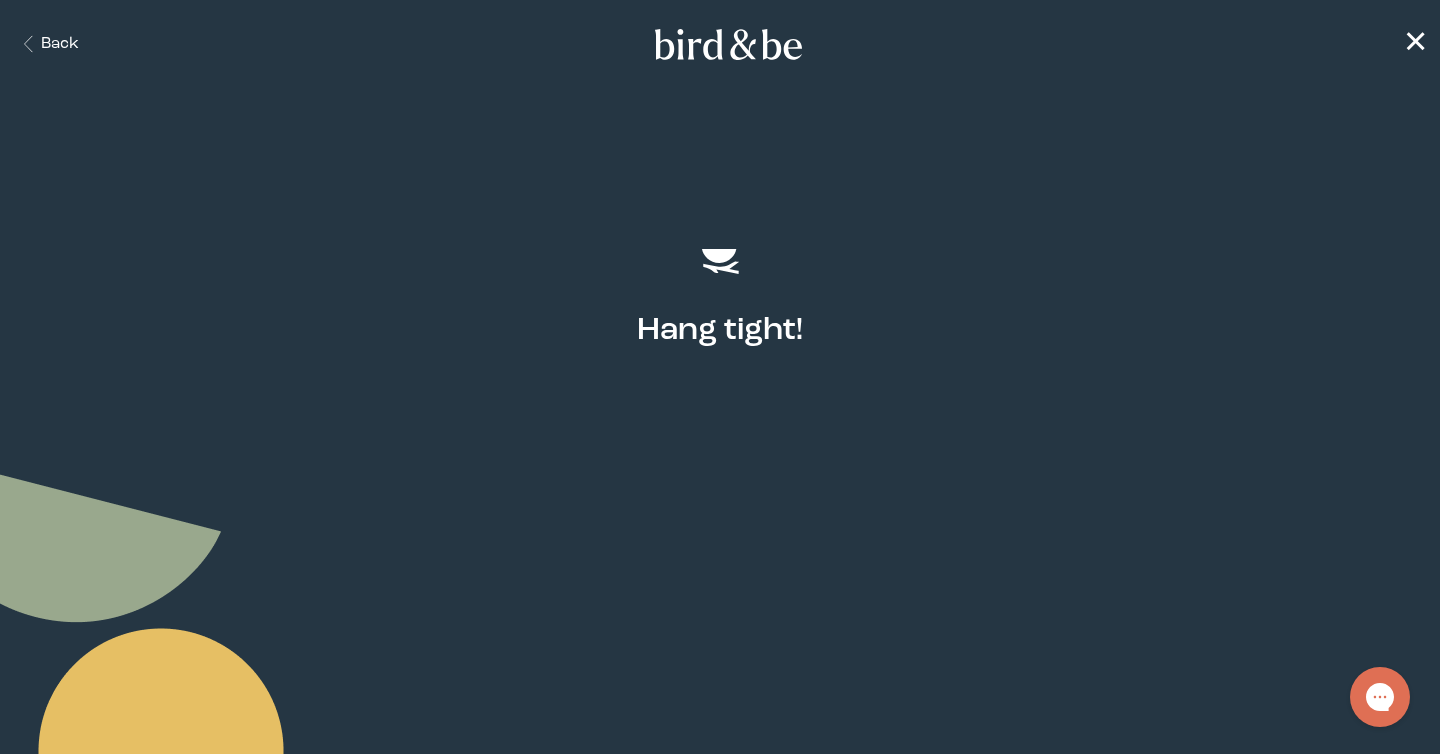 scroll, scrollTop: 0, scrollLeft: 0, axis: both 